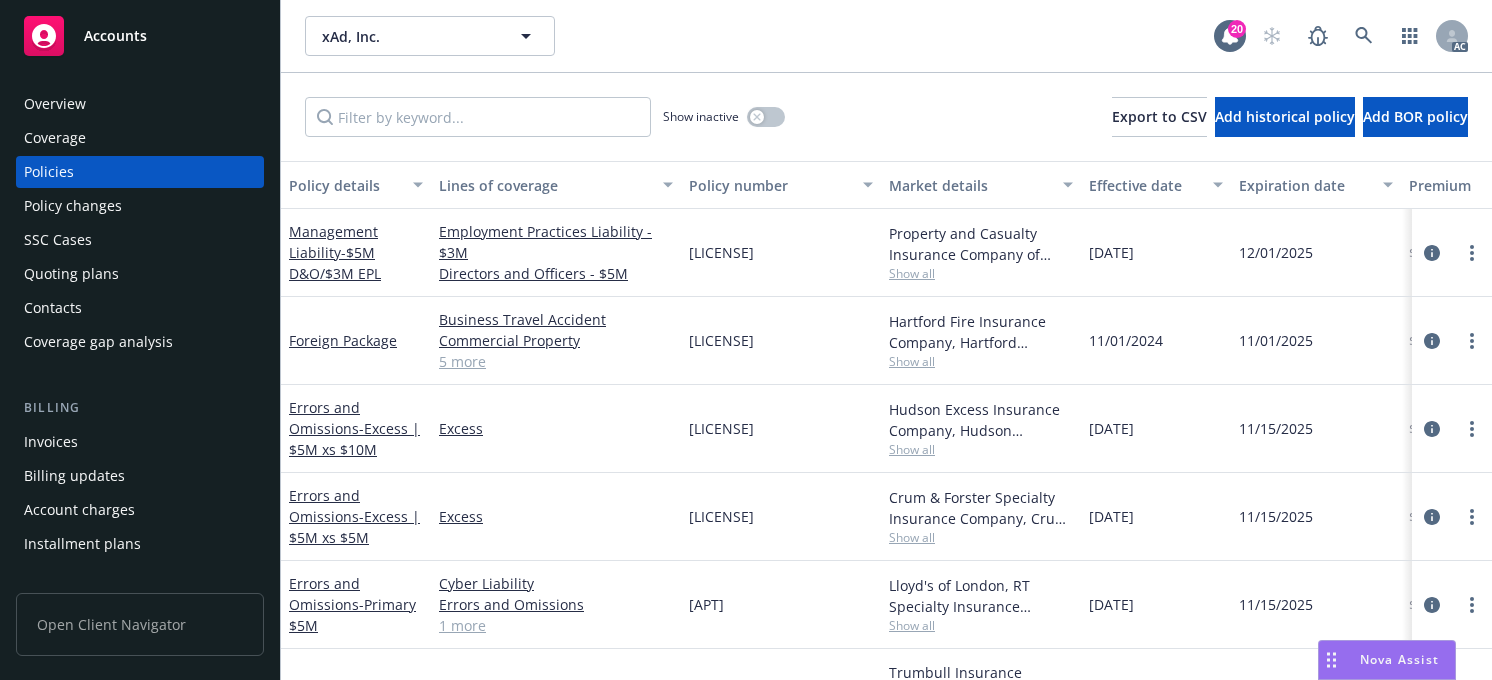 scroll, scrollTop: 0, scrollLeft: 0, axis: both 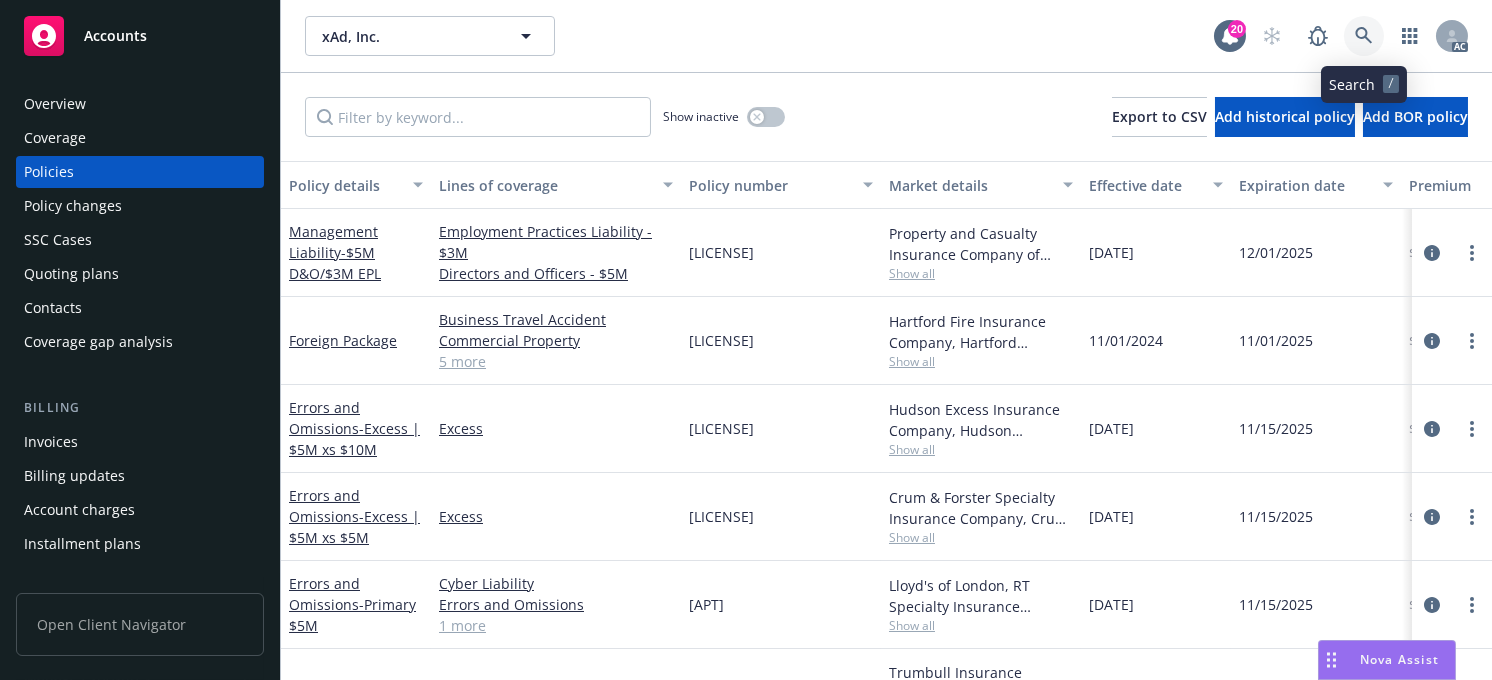 click 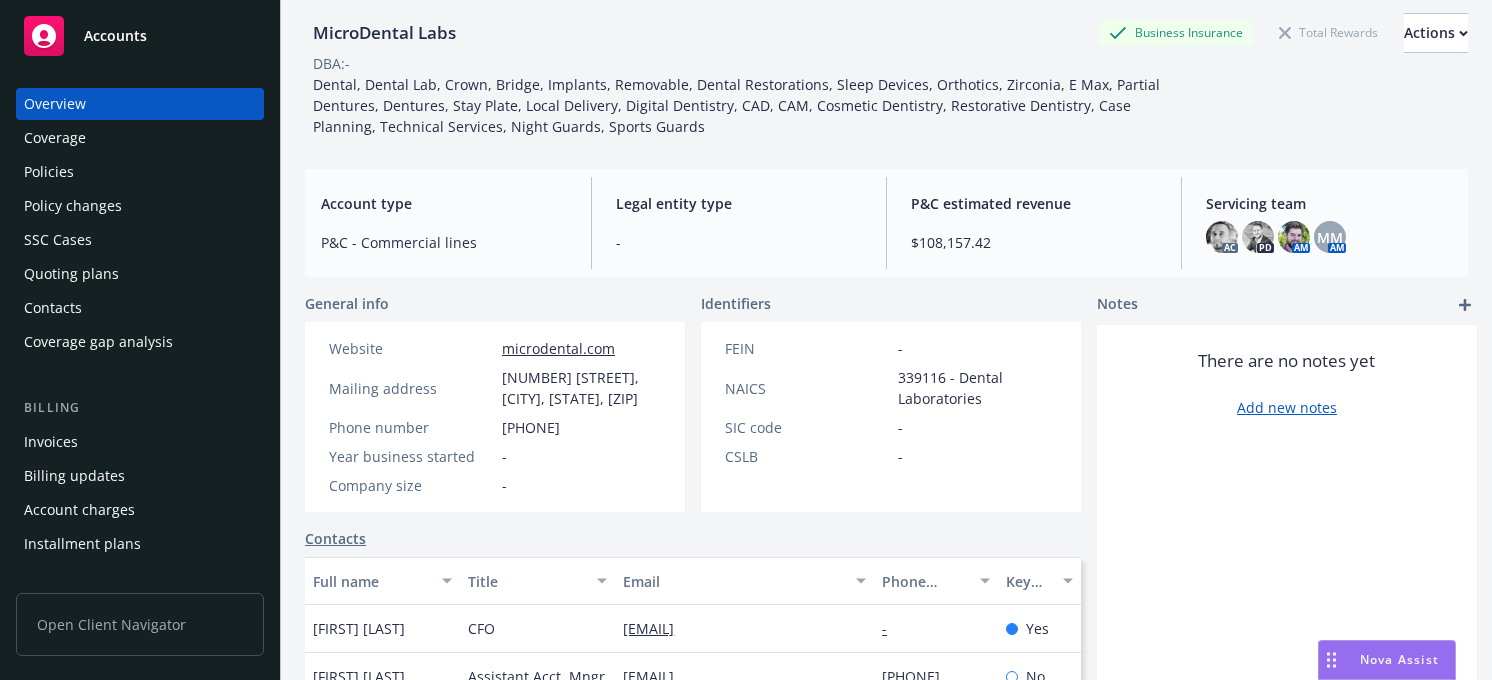 scroll, scrollTop: 299, scrollLeft: 0, axis: vertical 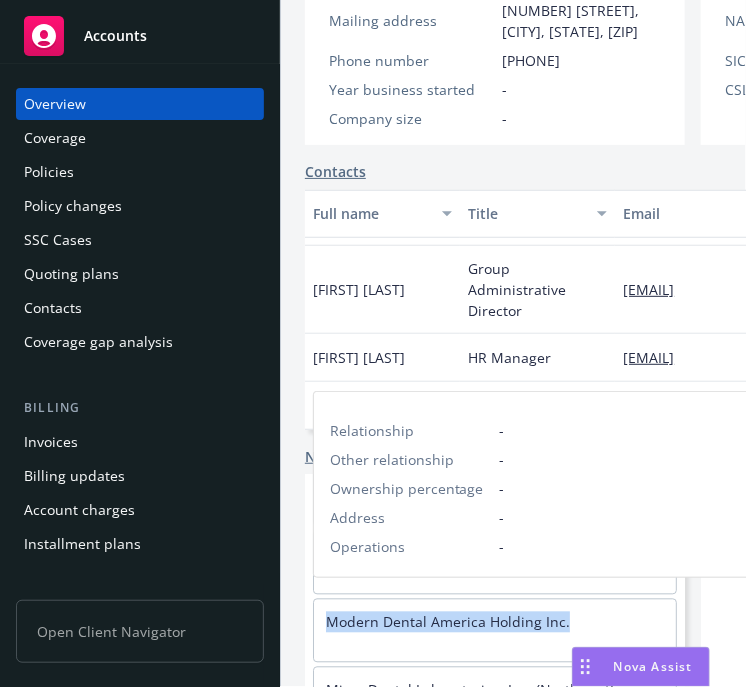 drag, startPoint x: 592, startPoint y: 614, endPoint x: 316, endPoint y: 621, distance: 276.08875 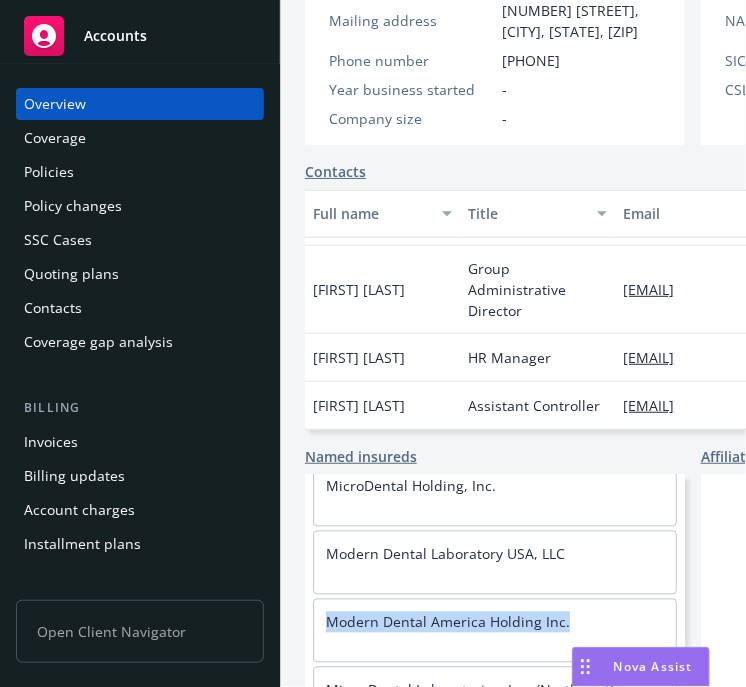 copy on "Modern Dental America Holding Inc." 